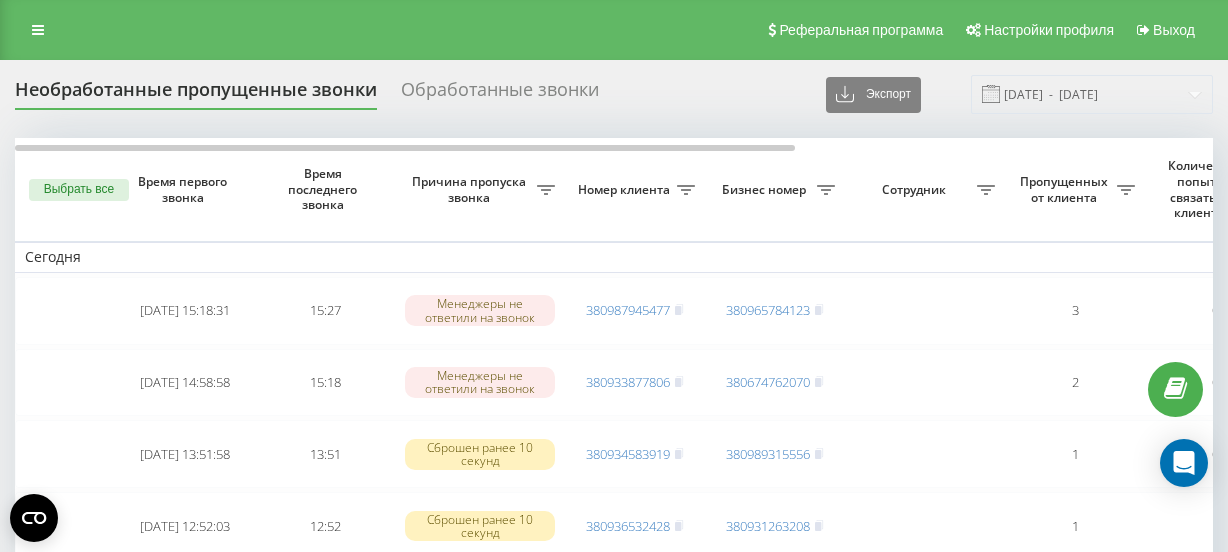 scroll, scrollTop: 0, scrollLeft: 0, axis: both 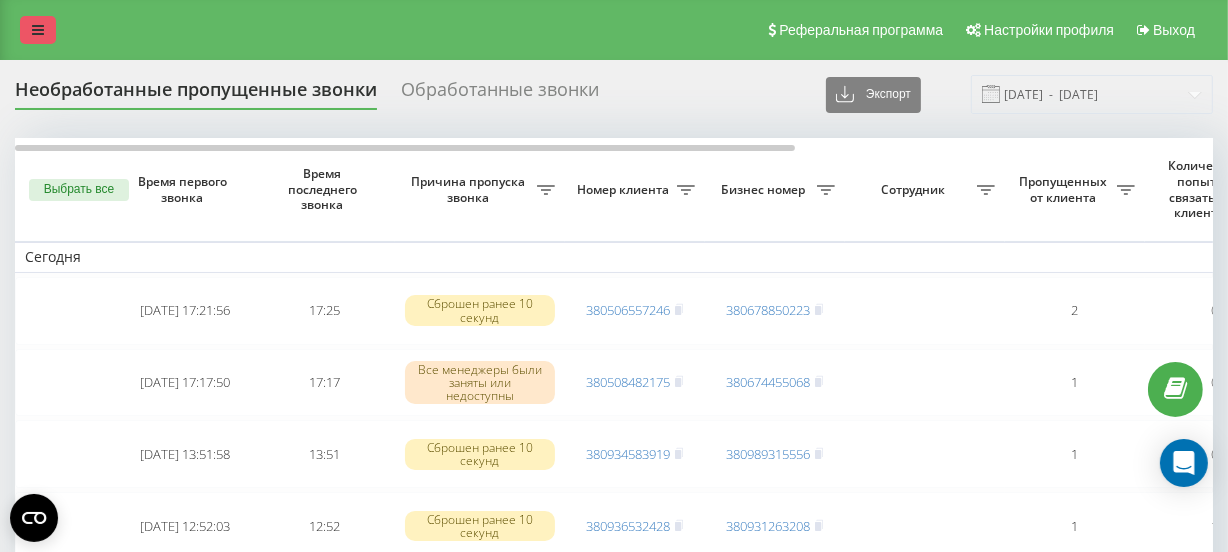 click at bounding box center [38, 30] 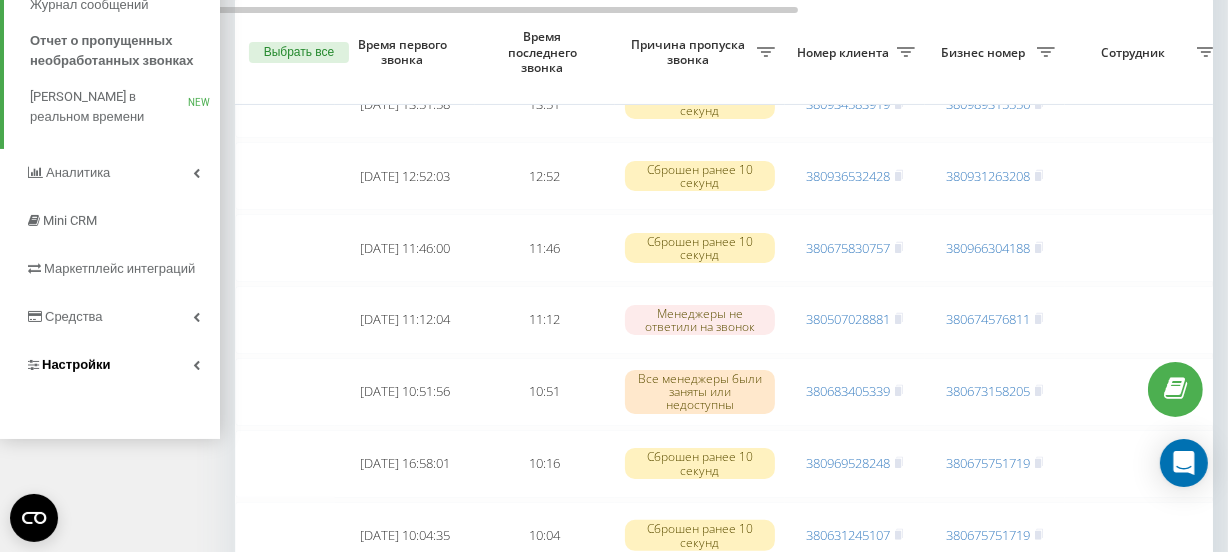 click on "Настройки" at bounding box center [110, 365] 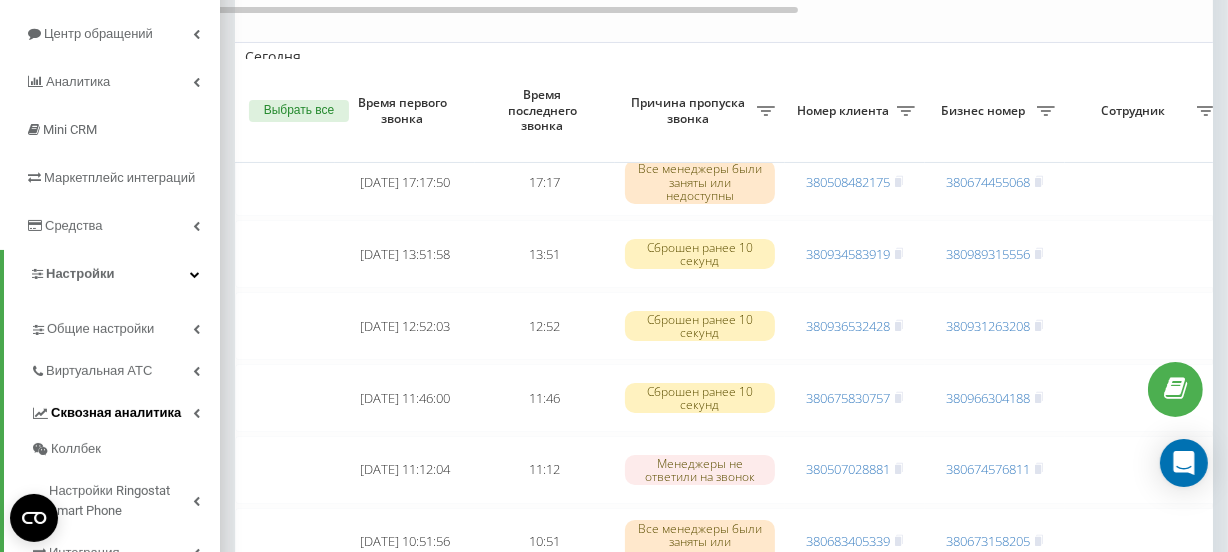 scroll, scrollTop: 304, scrollLeft: 0, axis: vertical 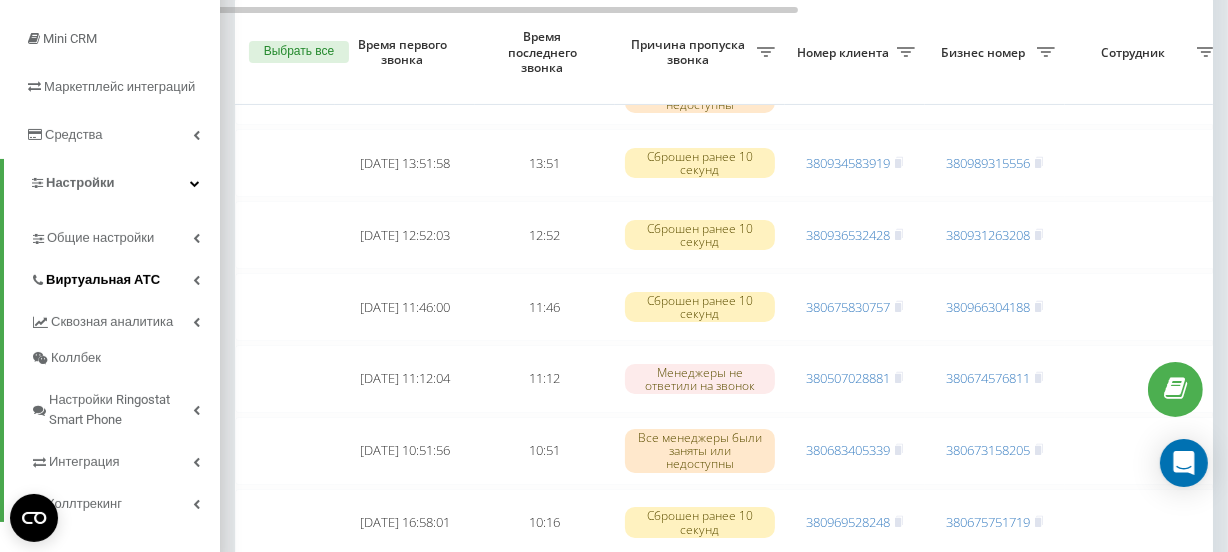 click on "Виртуальная АТС" at bounding box center [103, 280] 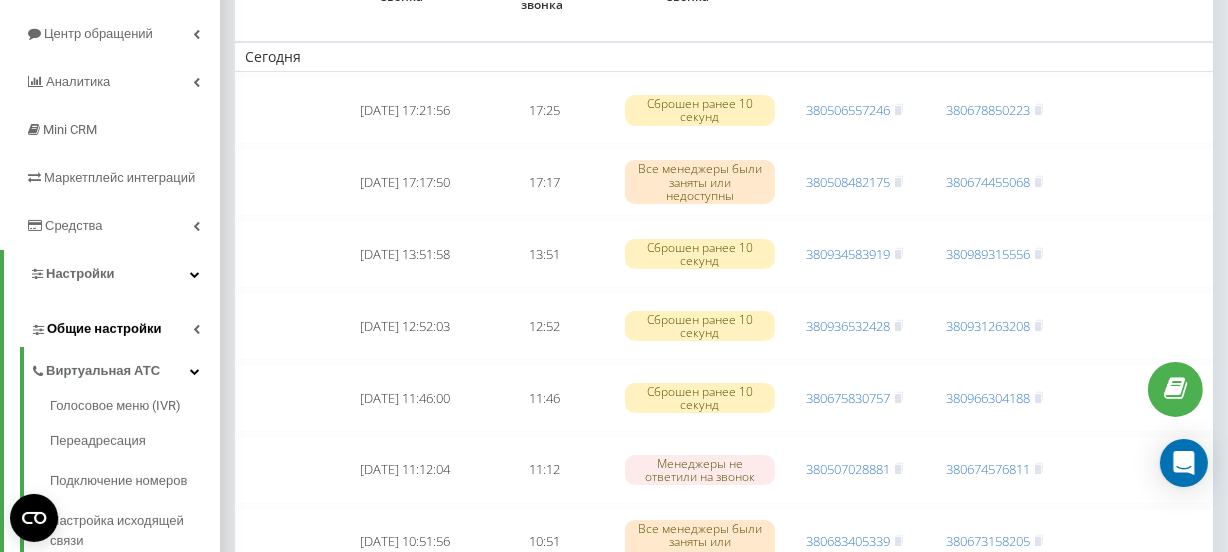 scroll, scrollTop: 31, scrollLeft: 0, axis: vertical 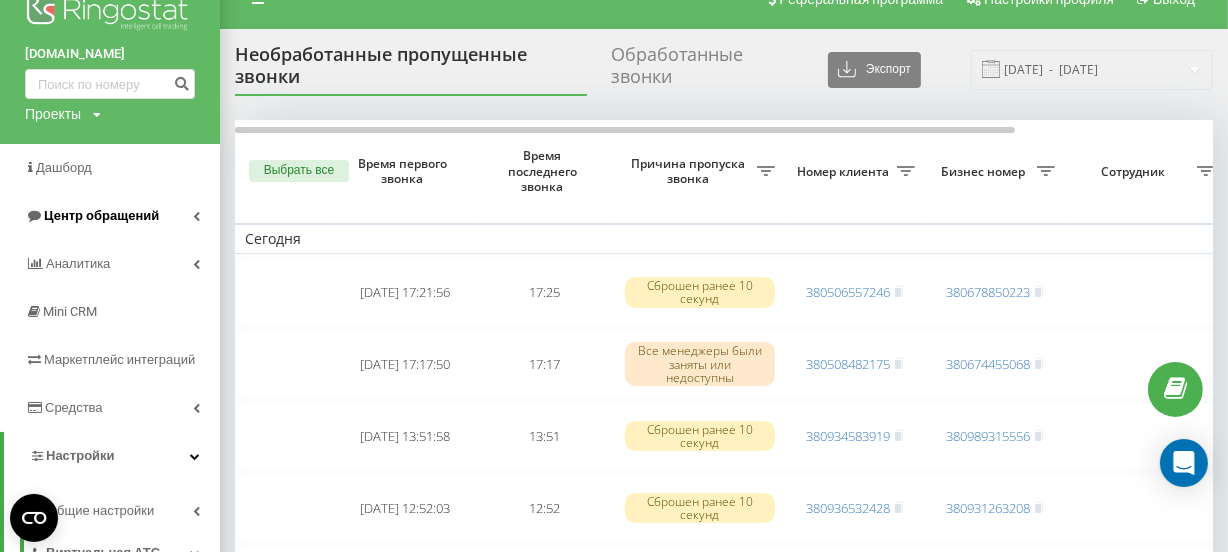click on "Центр обращений" at bounding box center [110, 216] 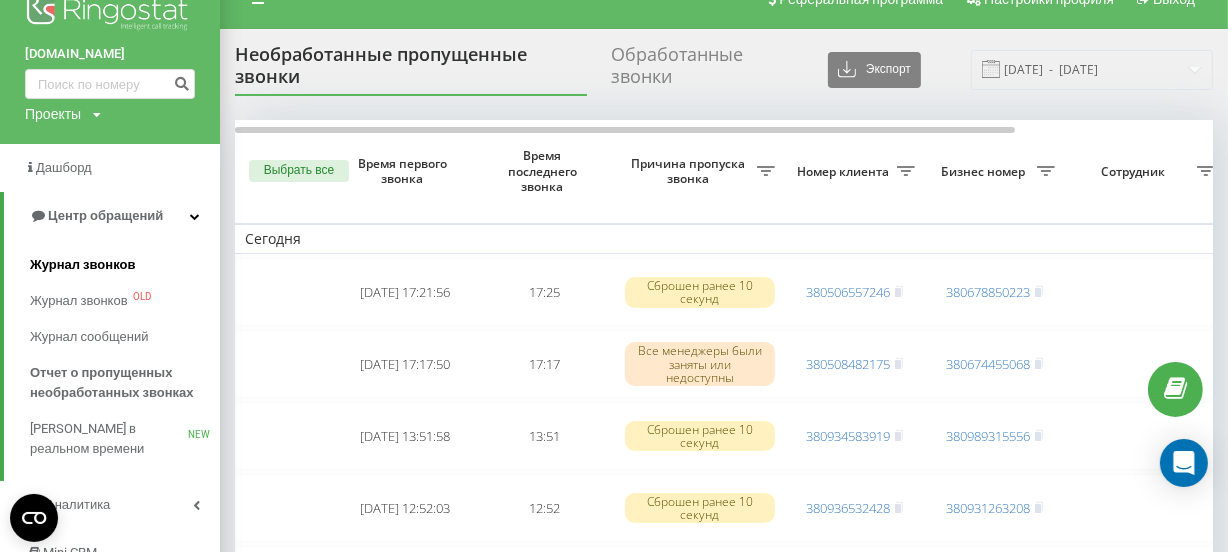 click on "Журнал звонков" at bounding box center [82, 265] 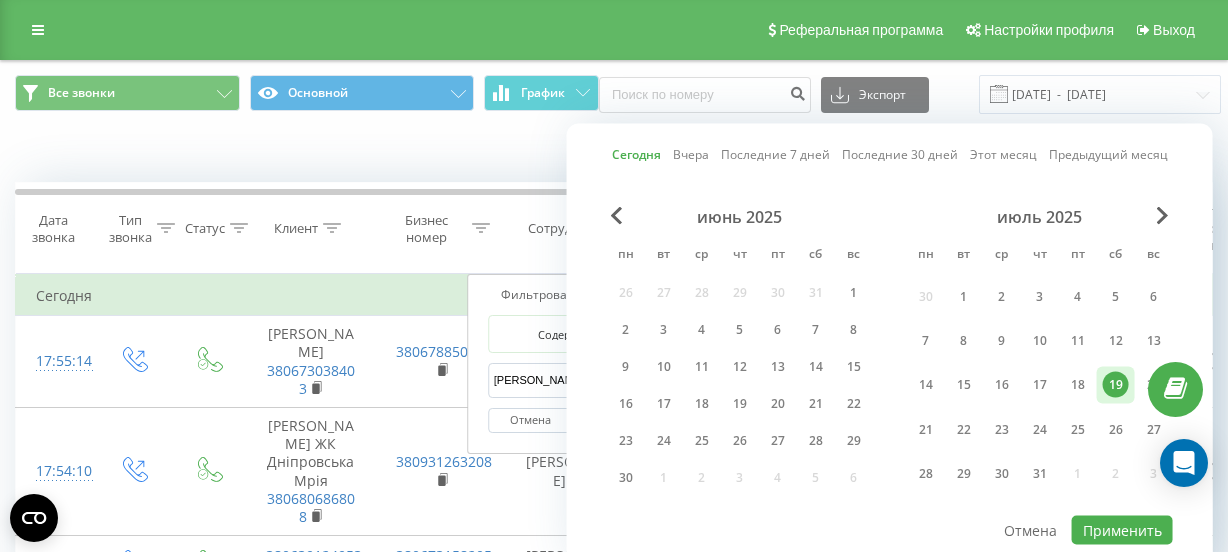 scroll, scrollTop: 0, scrollLeft: 0, axis: both 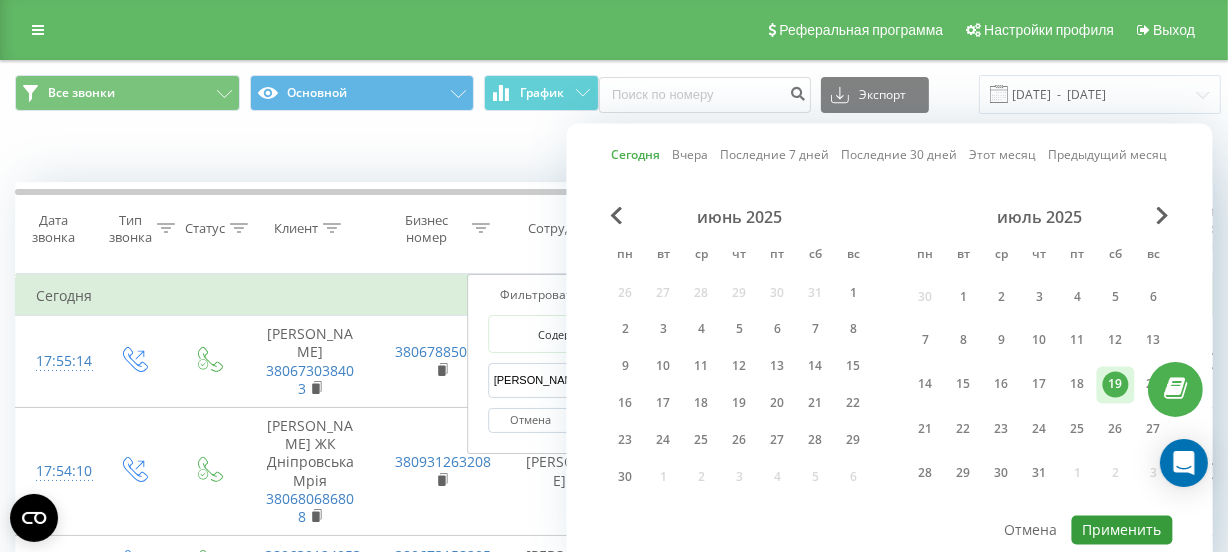 click on "Применить" at bounding box center (1122, 530) 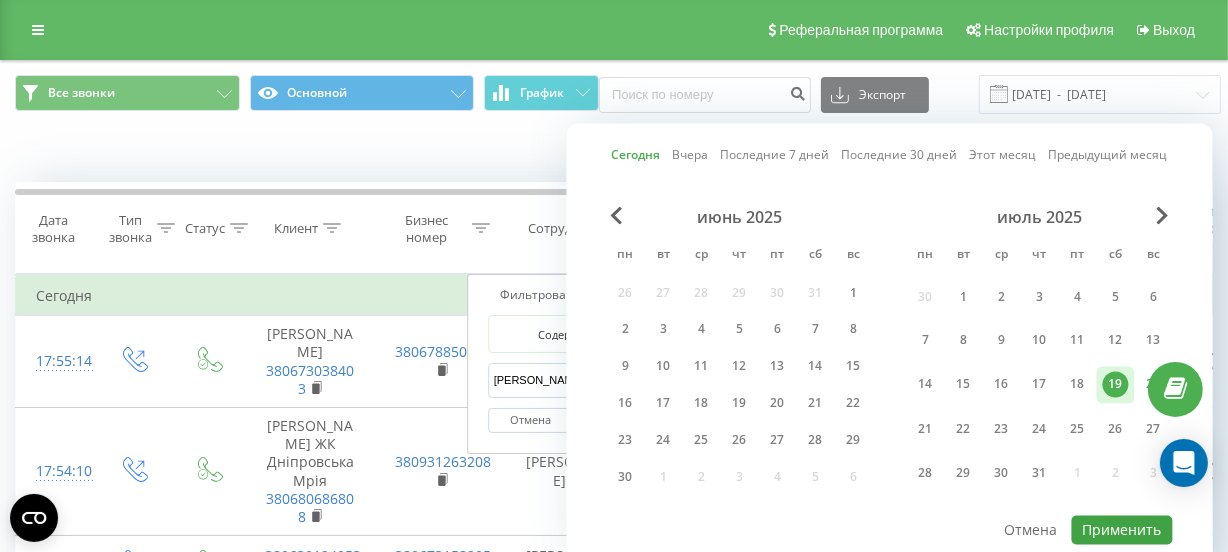 type on "19.07.2025  -  19.07.2025" 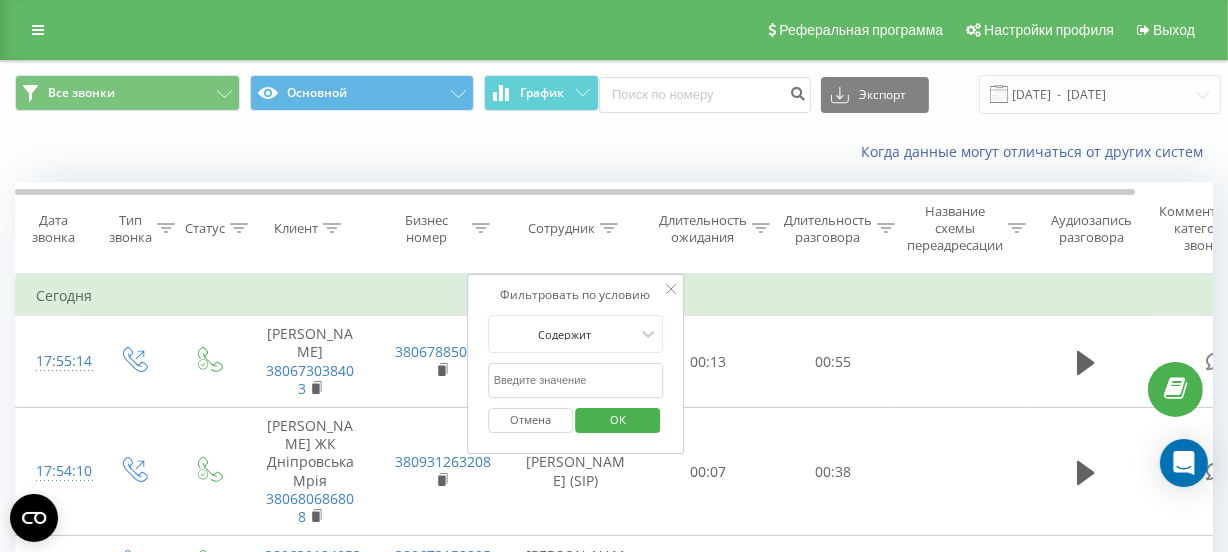 click on "OK" at bounding box center [618, 419] 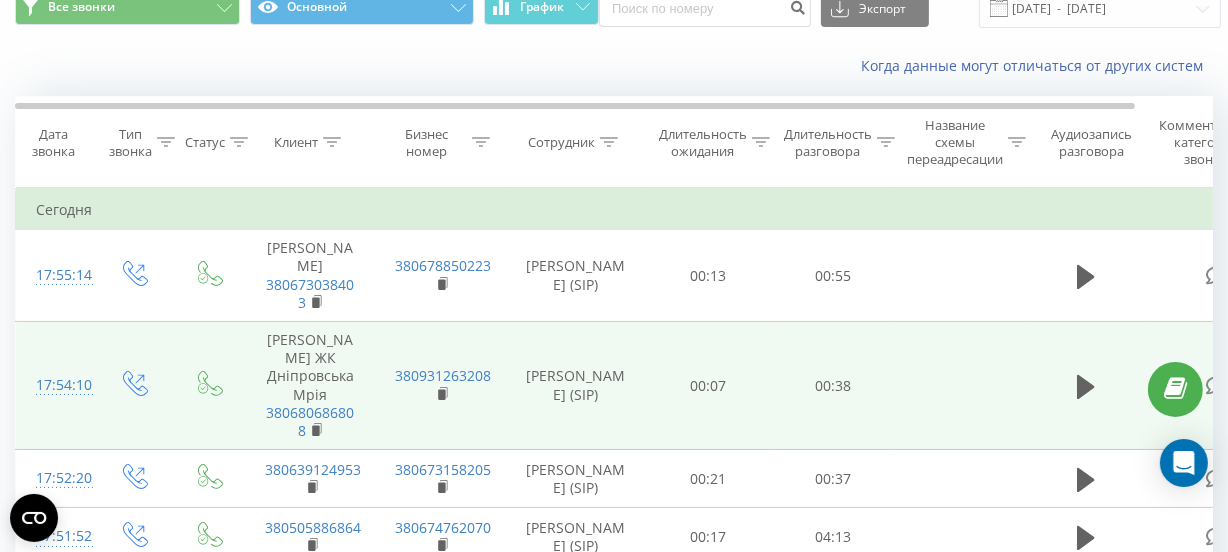 scroll, scrollTop: 90, scrollLeft: 0, axis: vertical 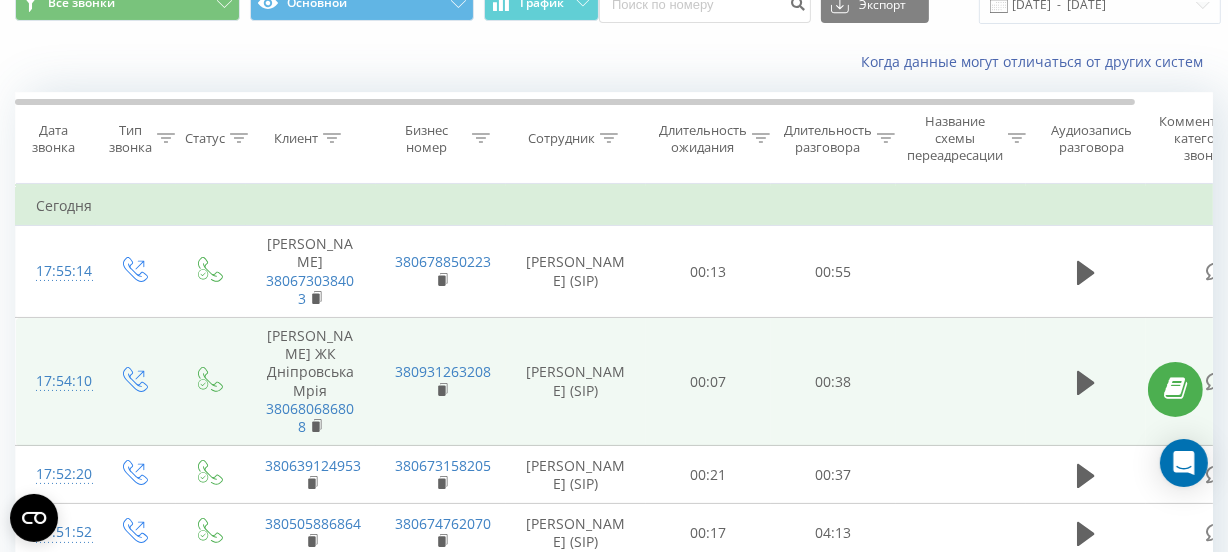 drag, startPoint x: 619, startPoint y: 390, endPoint x: 540, endPoint y: 370, distance: 81.49233 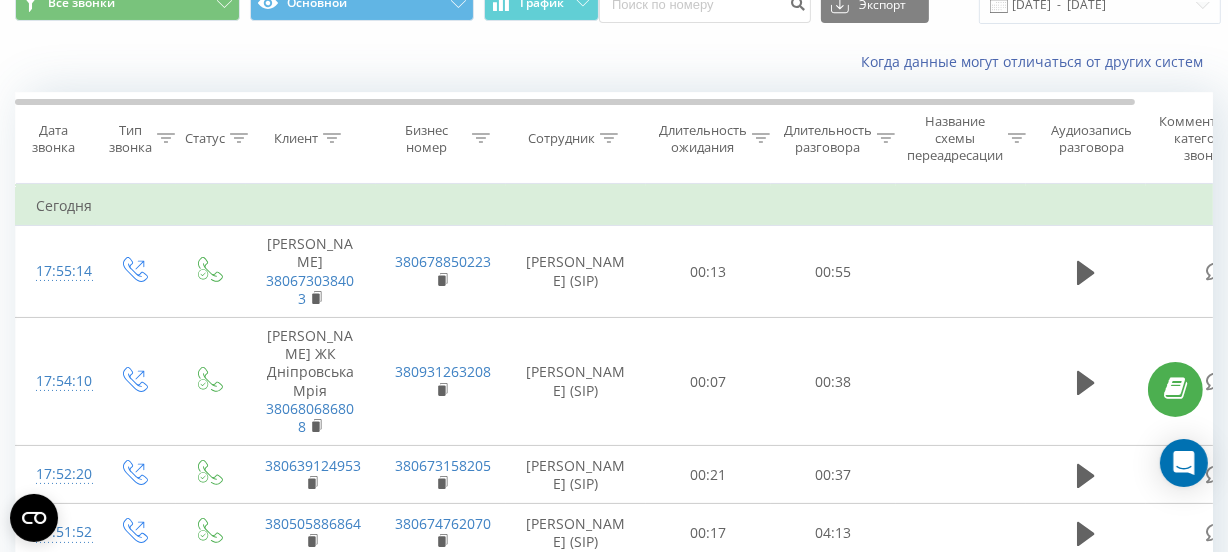 click at bounding box center [609, 138] 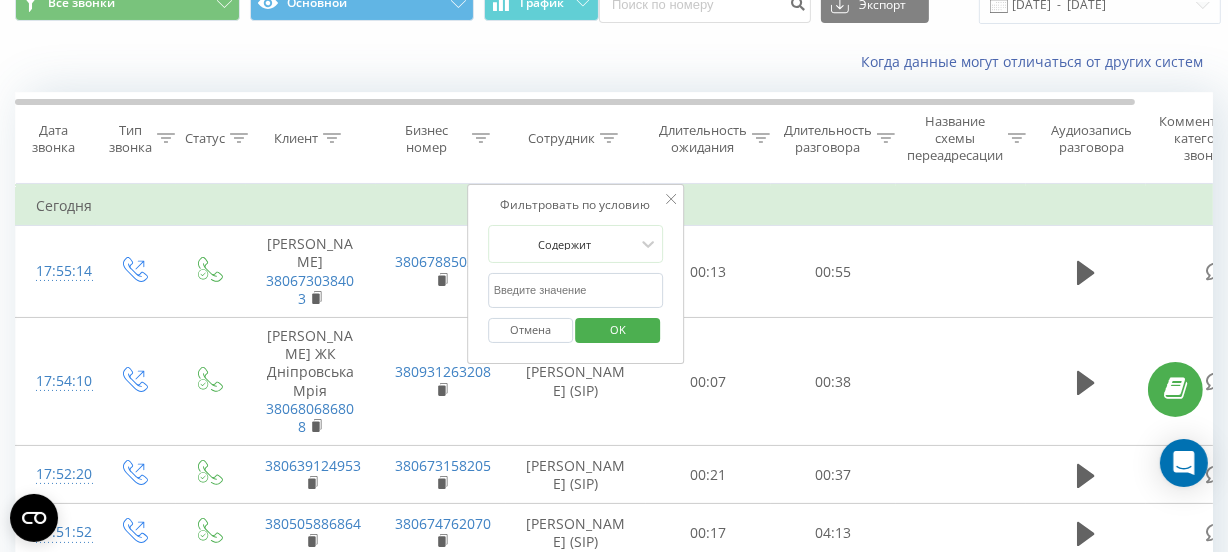 paste on "Василенко Ксенія (SIP)" 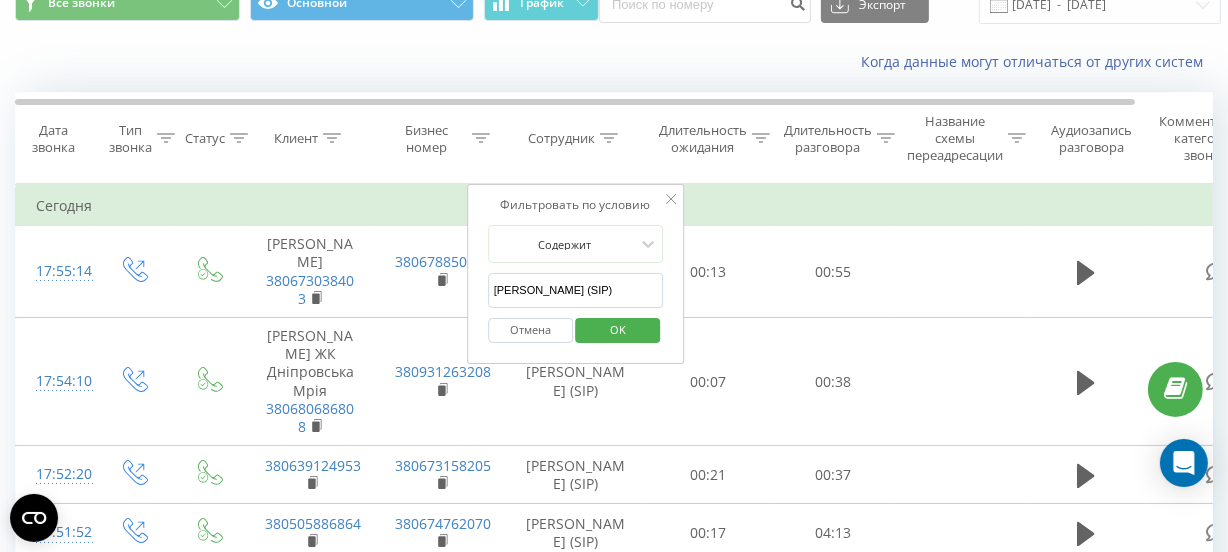 type on "Василенко Ксенія (SIP)" 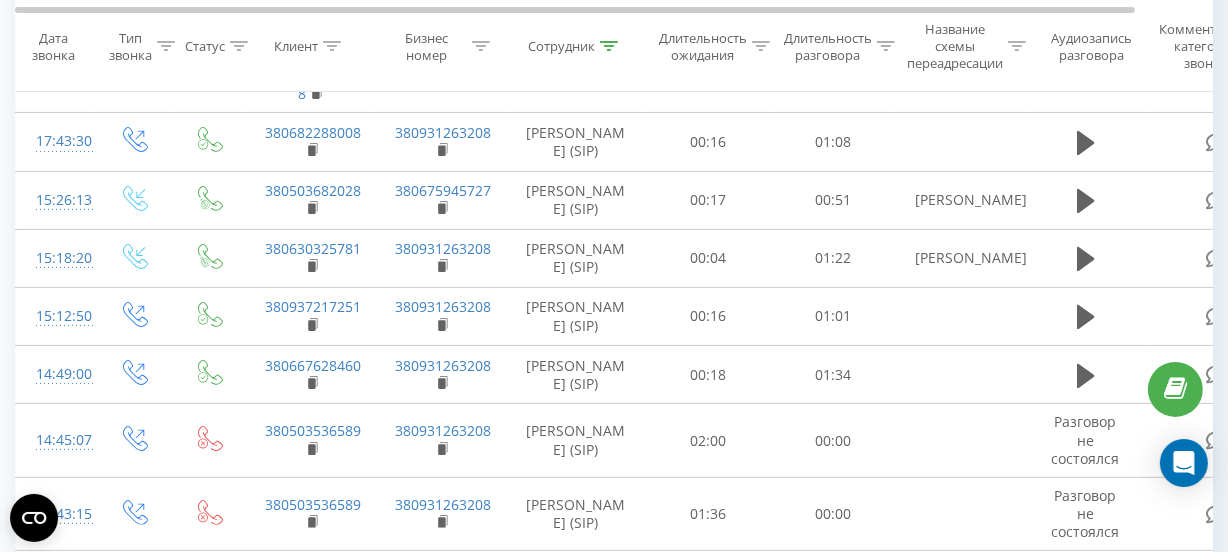 scroll, scrollTop: 0, scrollLeft: 0, axis: both 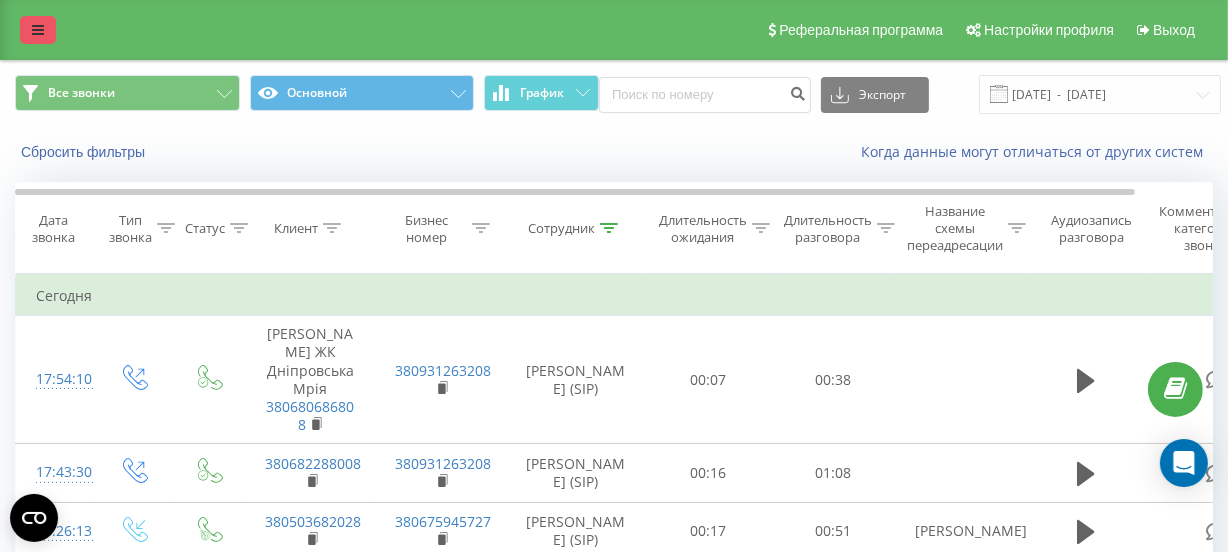 click at bounding box center (38, 30) 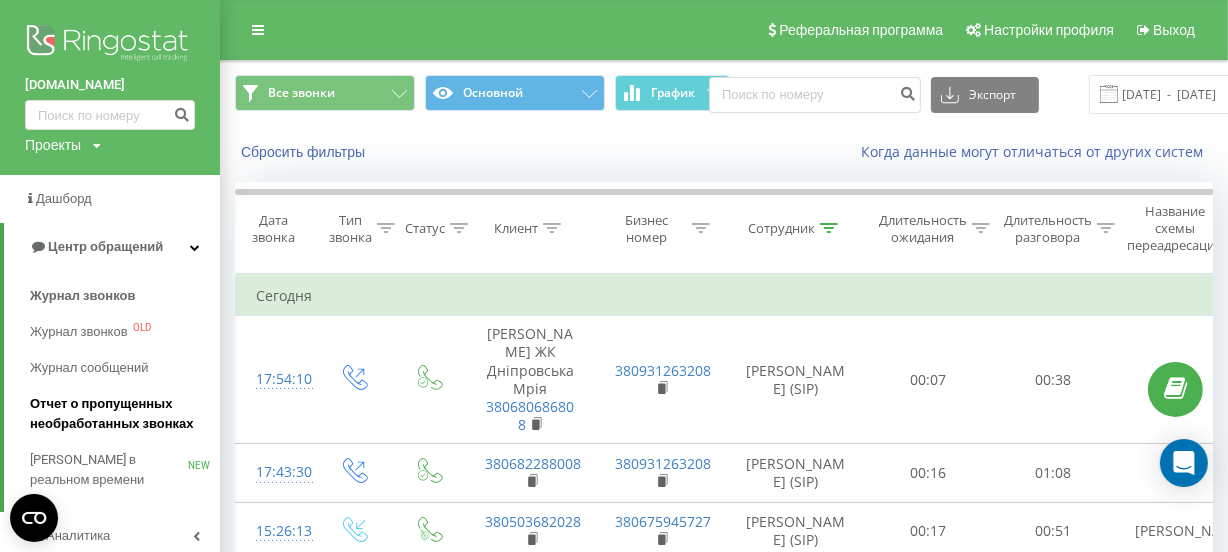 click on "Отчет о пропущенных необработанных звонках" at bounding box center (120, 414) 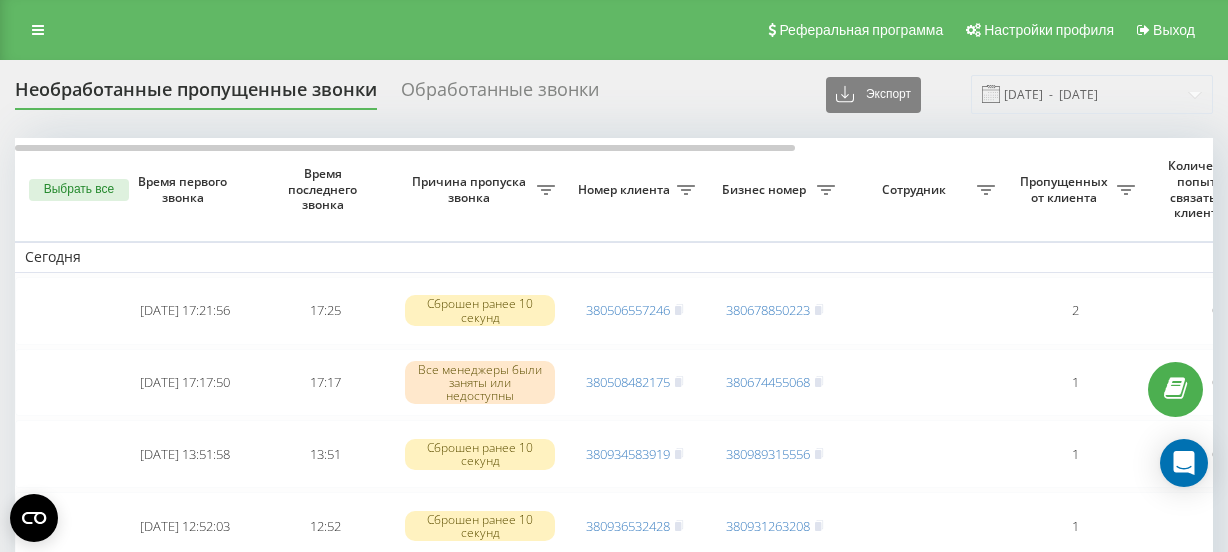 scroll, scrollTop: 0, scrollLeft: 0, axis: both 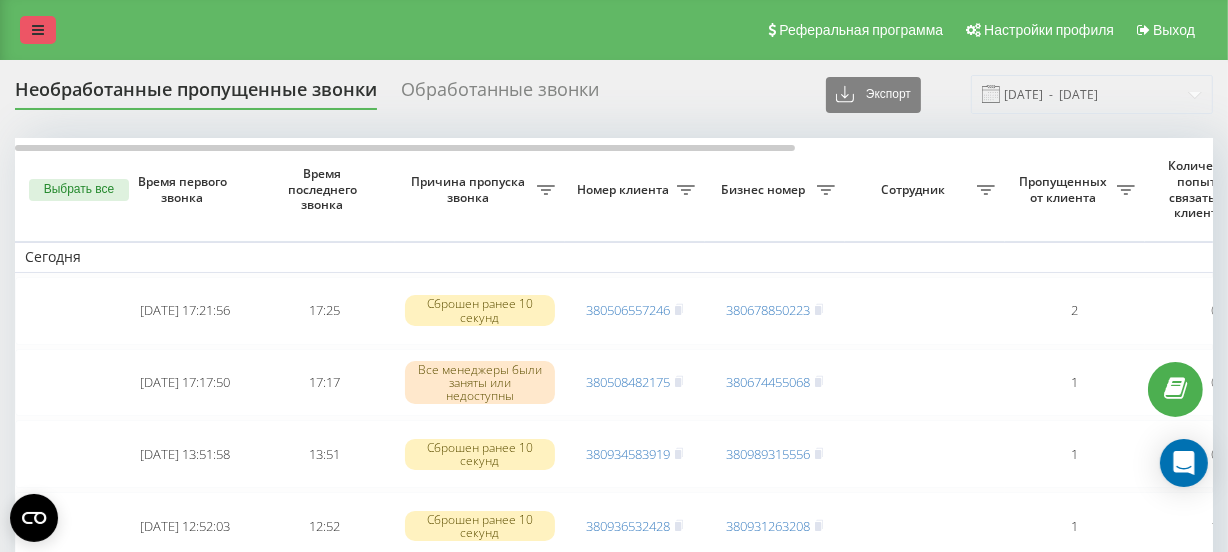 click at bounding box center [38, 30] 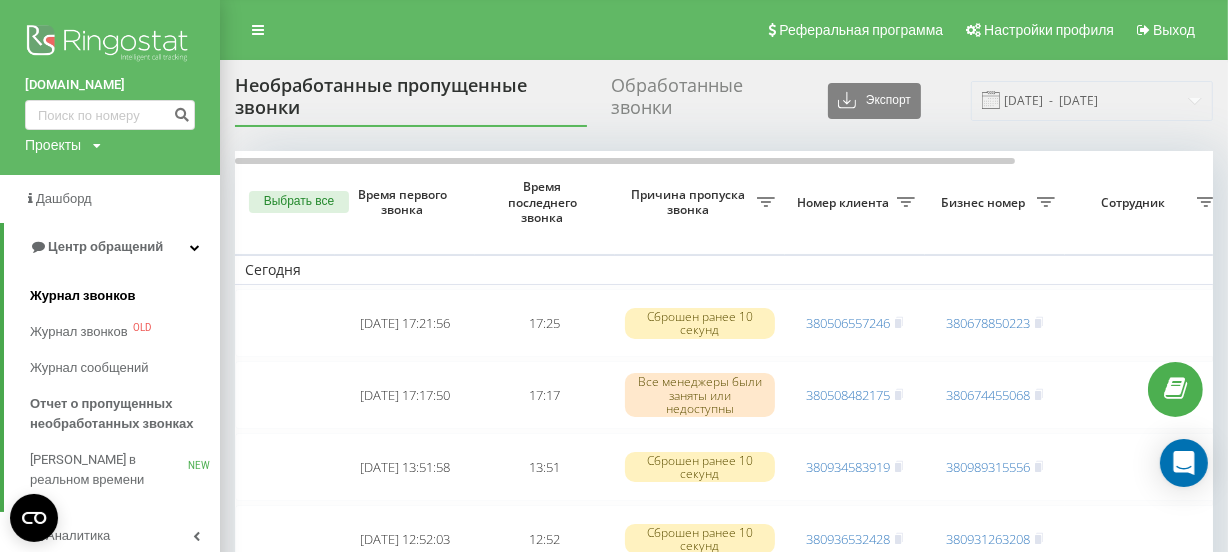 click on "Журнал звонков" at bounding box center (82, 296) 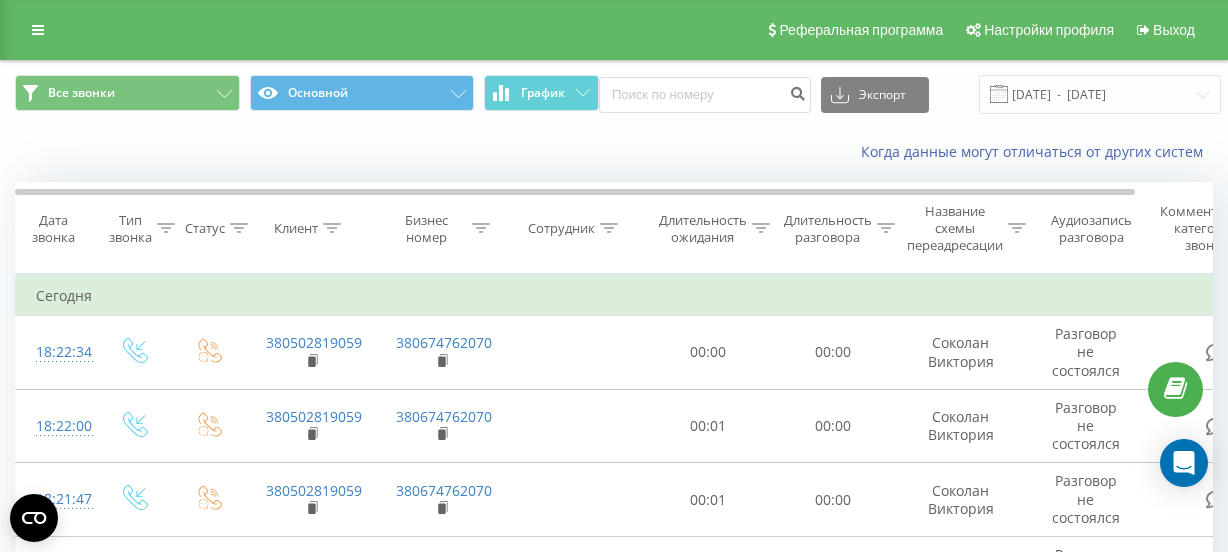 scroll, scrollTop: 0, scrollLeft: 0, axis: both 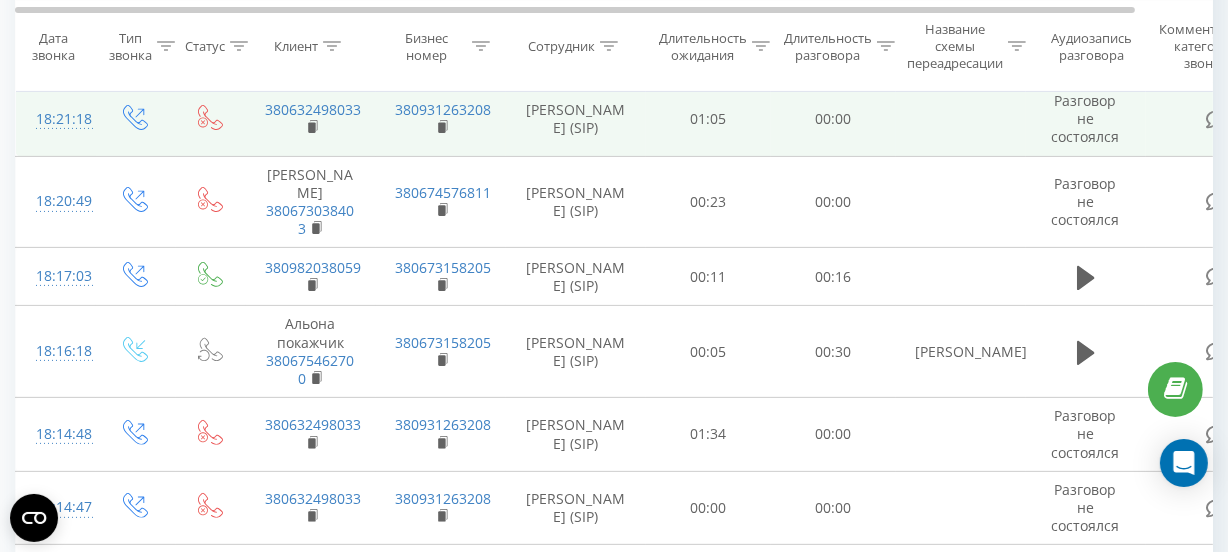 drag, startPoint x: 621, startPoint y: 128, endPoint x: 538, endPoint y: 107, distance: 85.61542 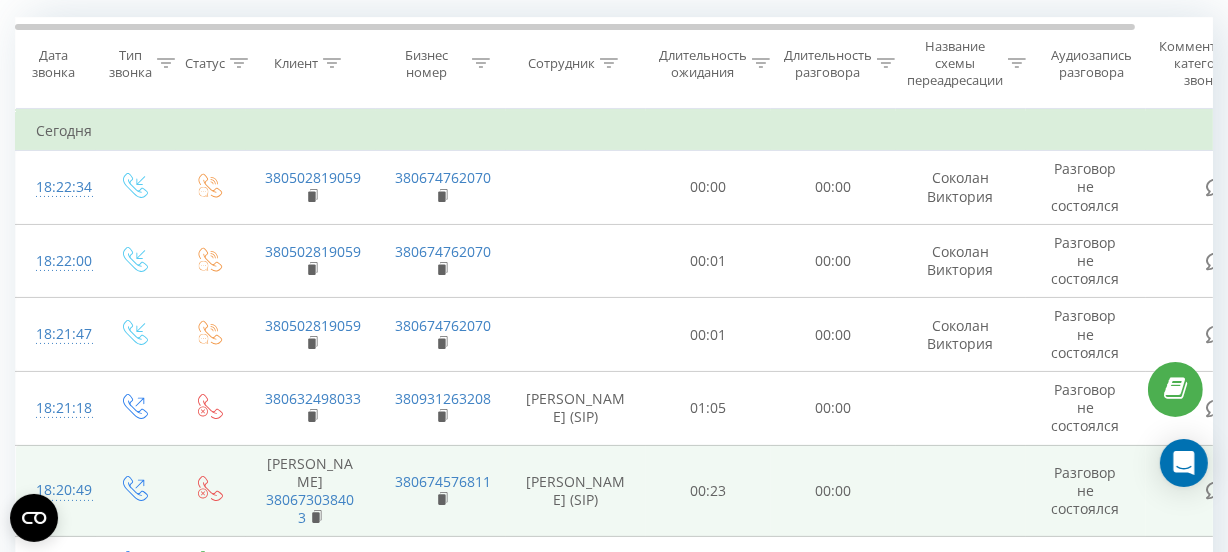 scroll, scrollTop: 0, scrollLeft: 0, axis: both 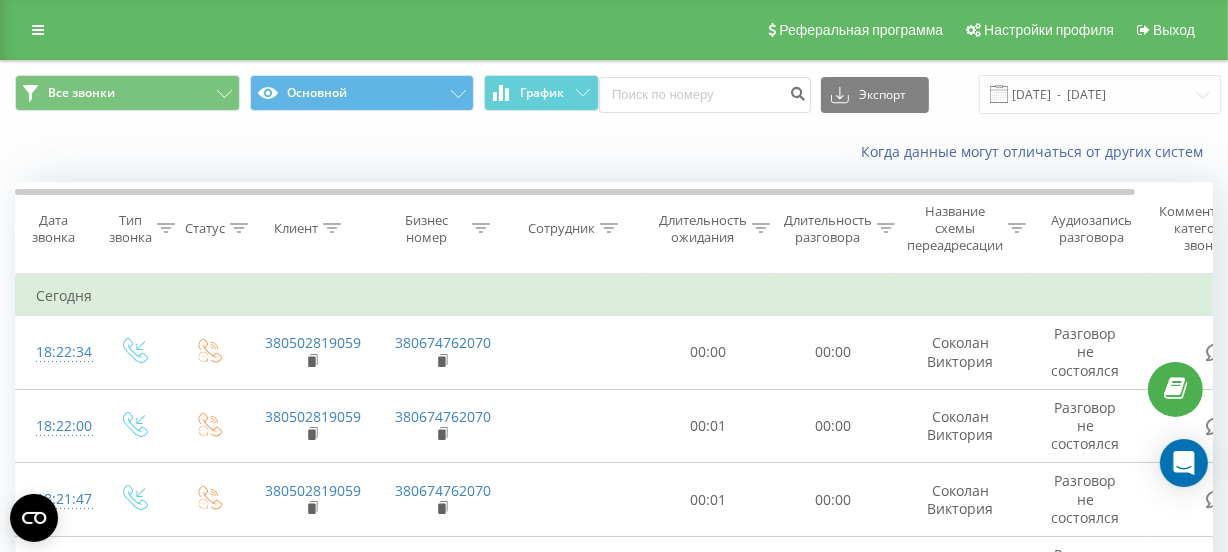 click at bounding box center (609, 228) 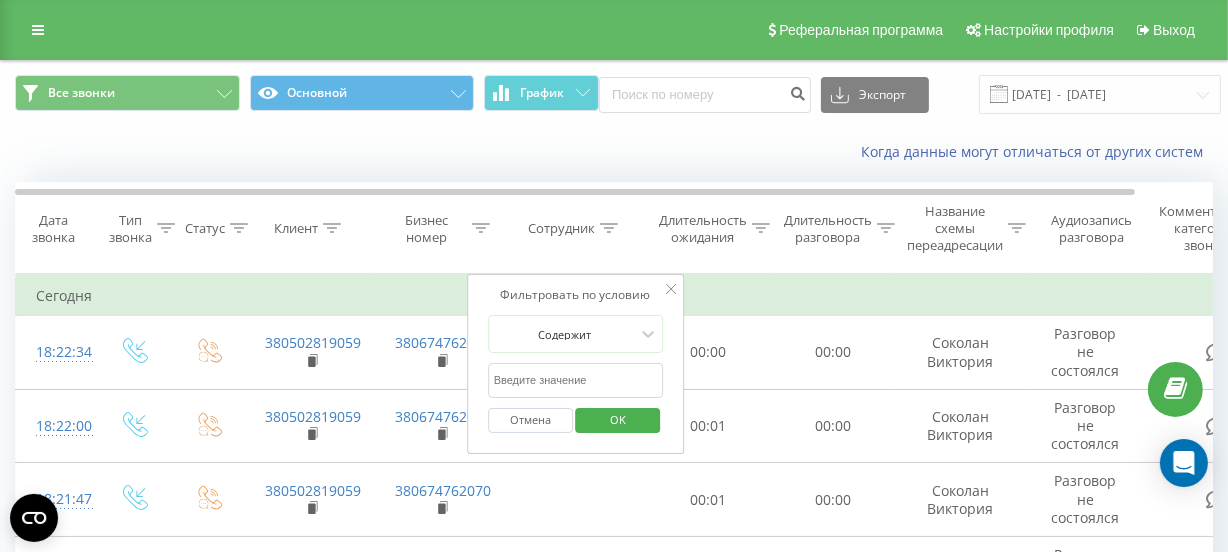 paste on "Василенко Ксенія (SIP)" 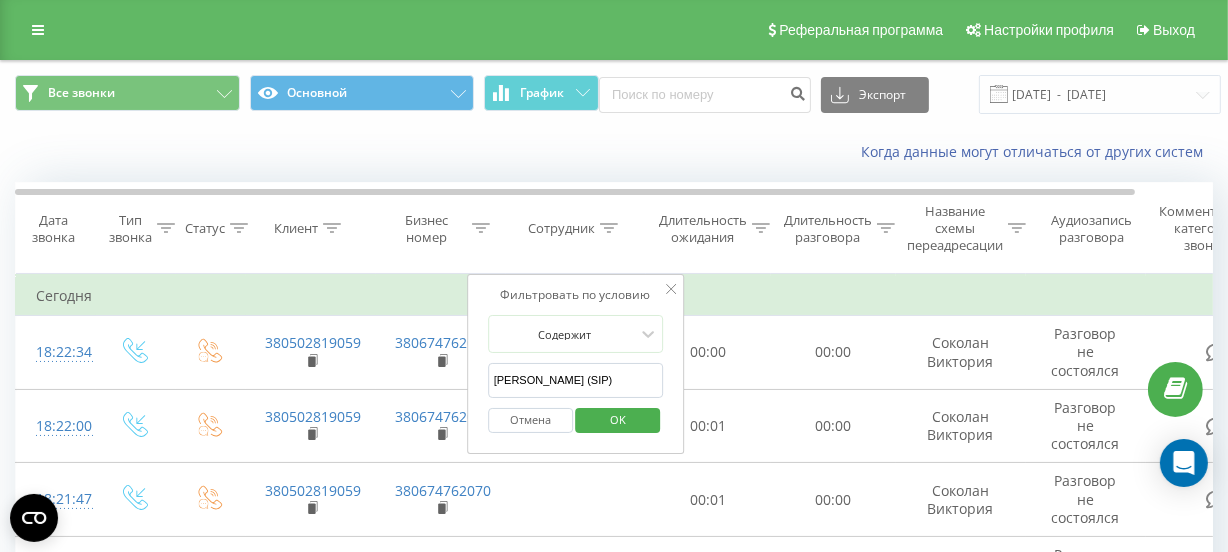 click on "OK" at bounding box center [618, 419] 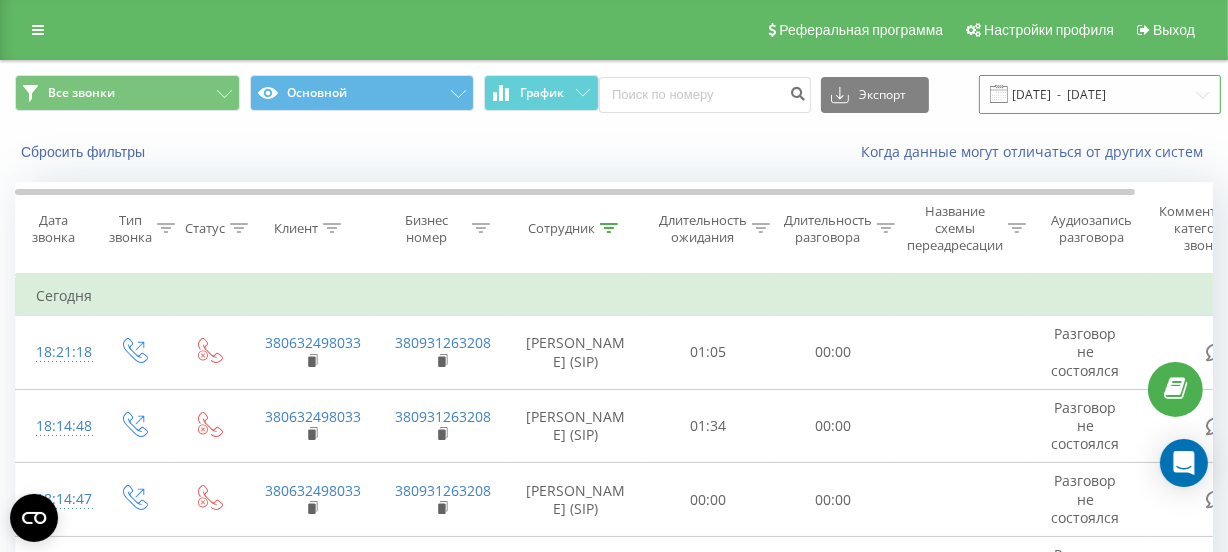 click on "[DATE]  -  [DATE]" at bounding box center (1100, 94) 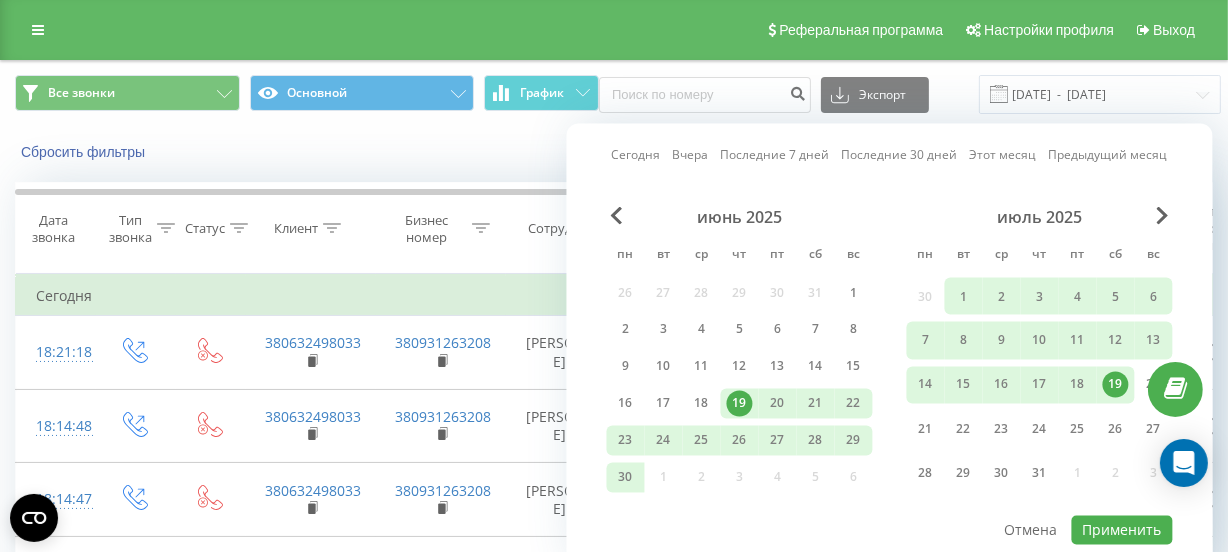 click on "Сегодня" at bounding box center (636, 154) 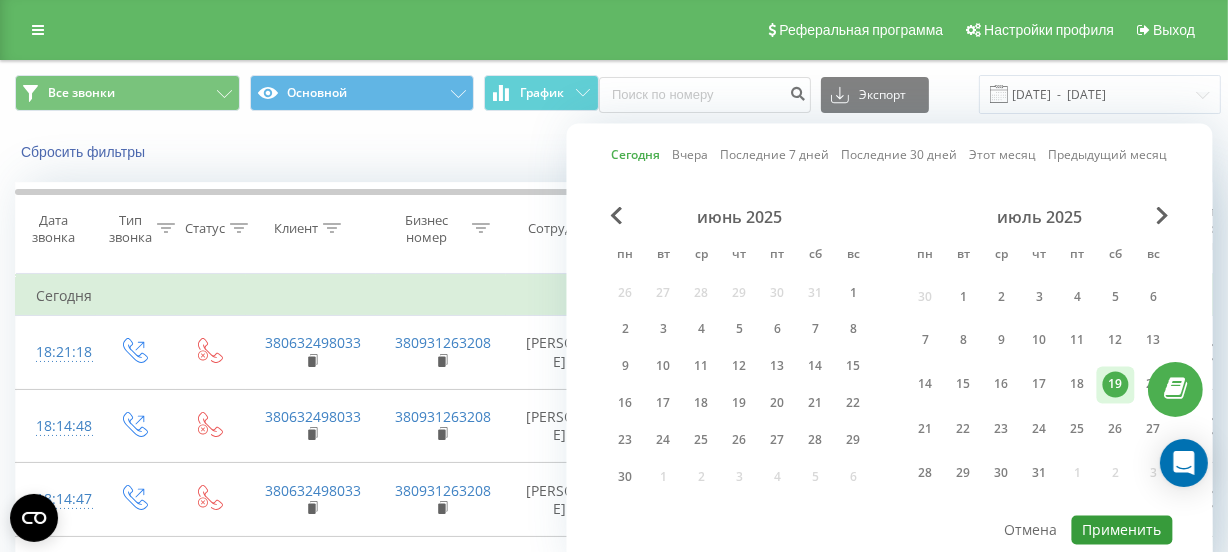 click on "Применить" at bounding box center [1122, 530] 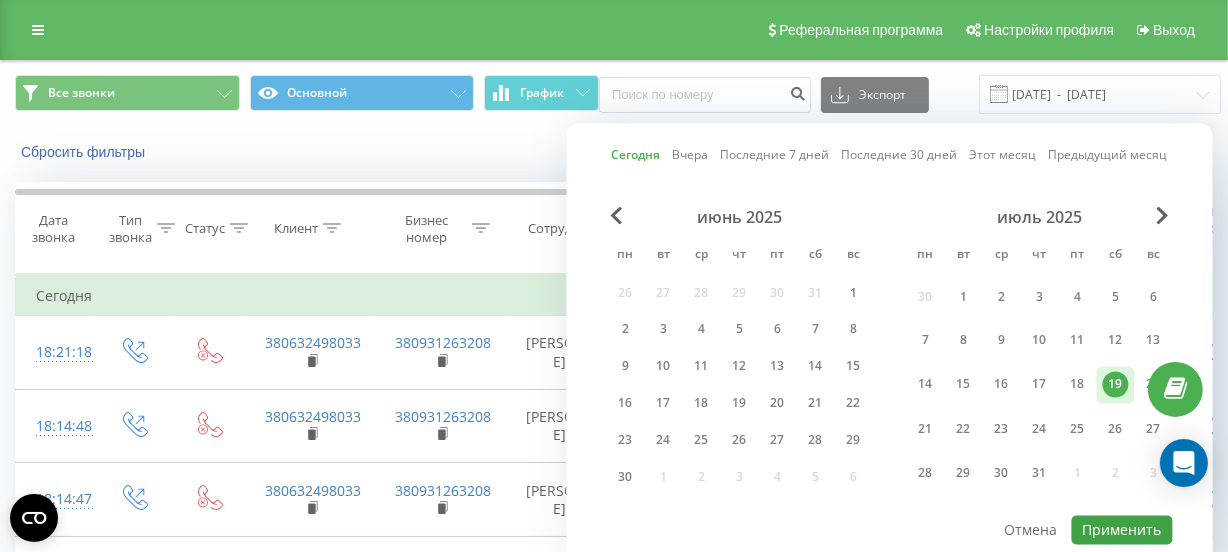 type on "19.07.2025  -  19.07.2025" 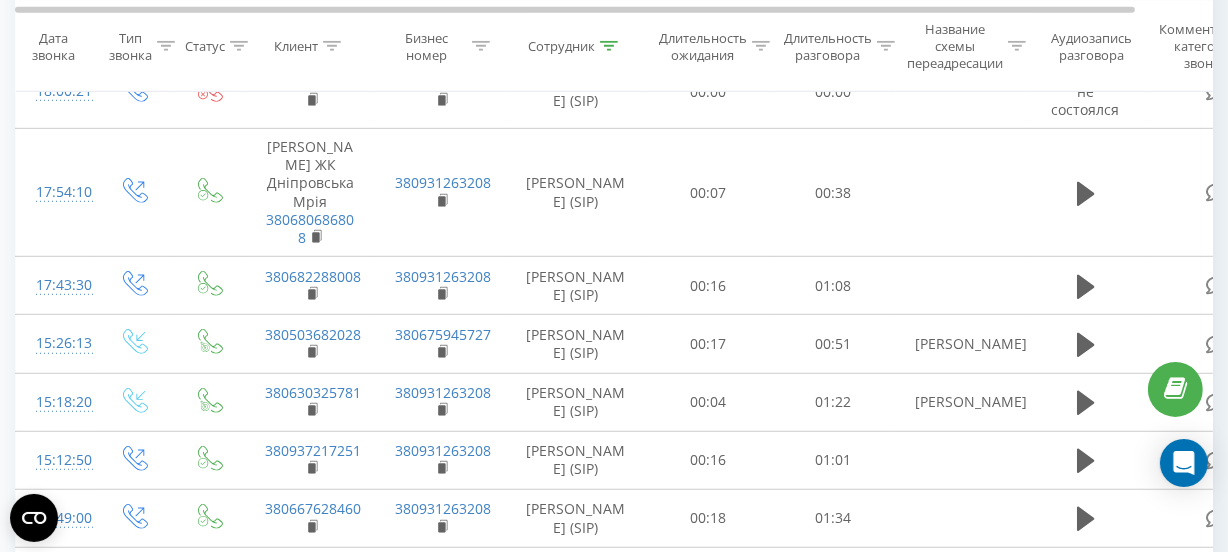 scroll, scrollTop: 925, scrollLeft: 0, axis: vertical 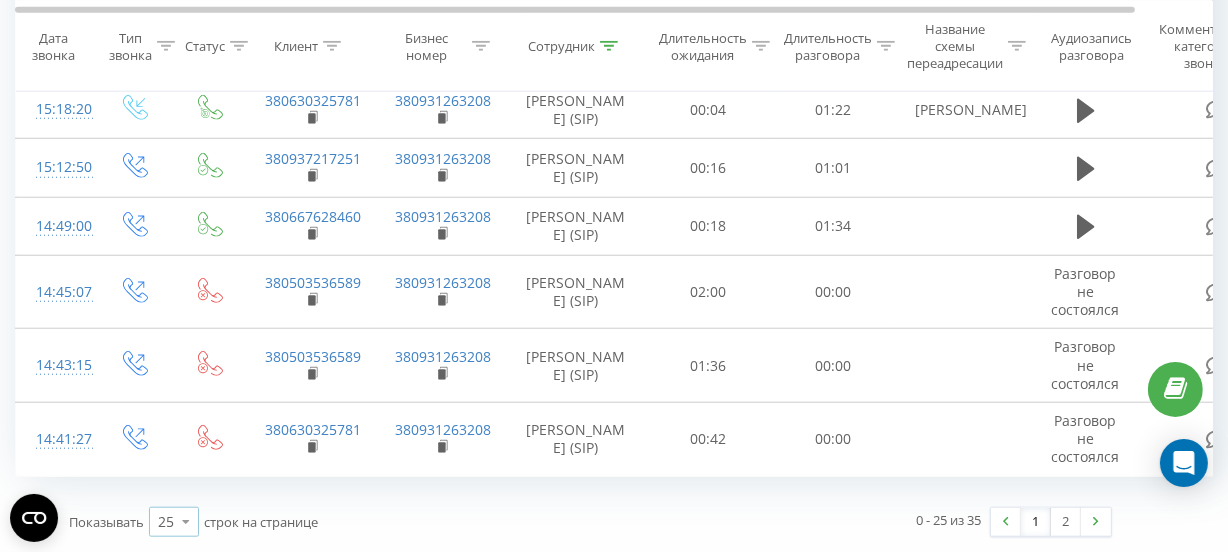 click at bounding box center [186, 521] 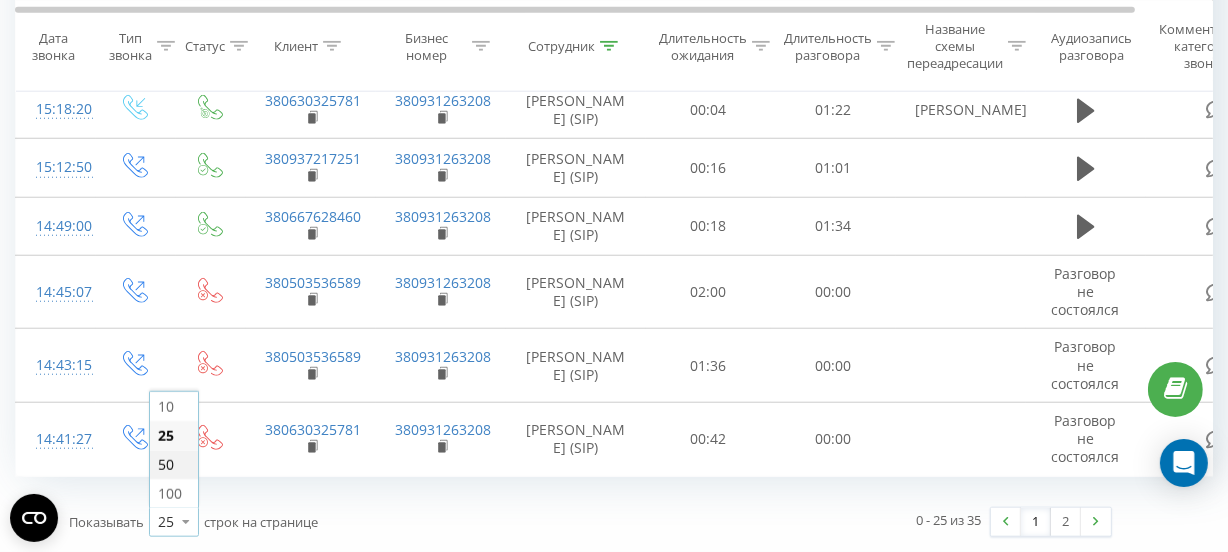 click on "50" at bounding box center (174, 464) 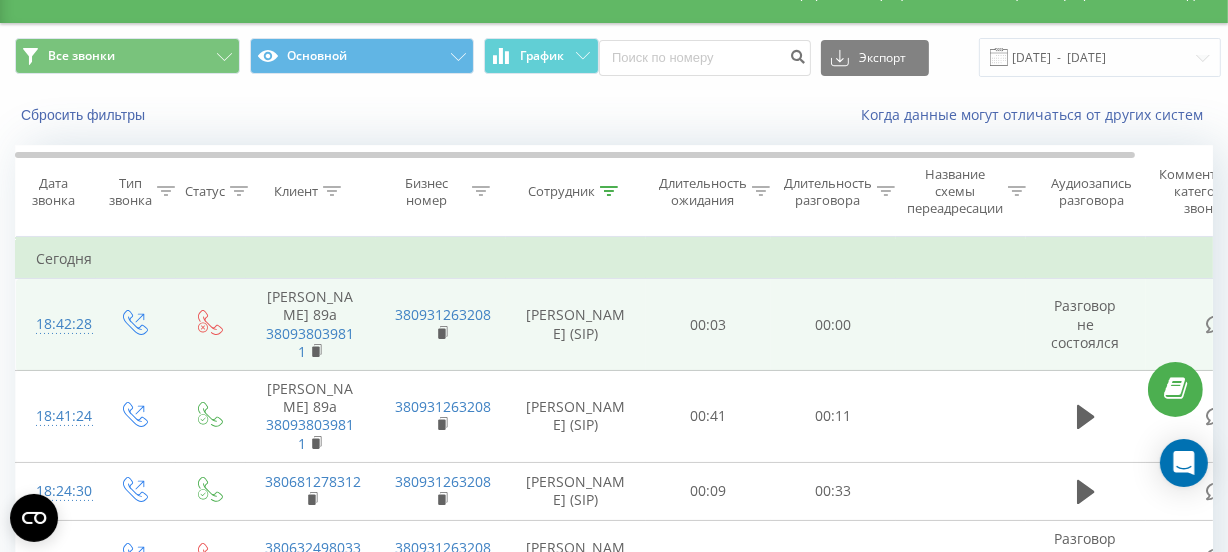 scroll, scrollTop: 0, scrollLeft: 0, axis: both 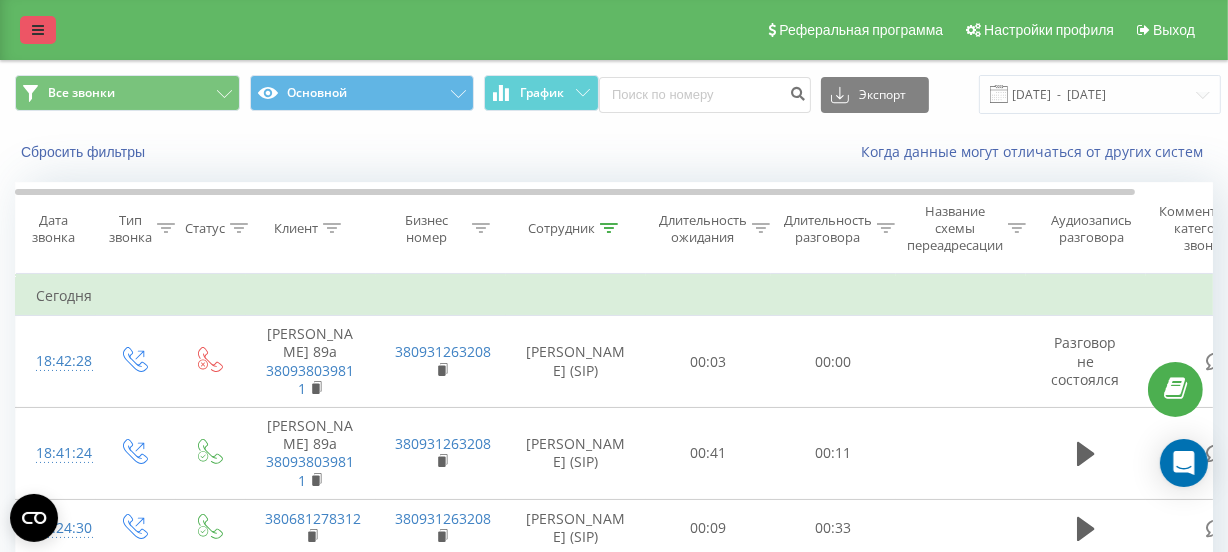 click at bounding box center (38, 30) 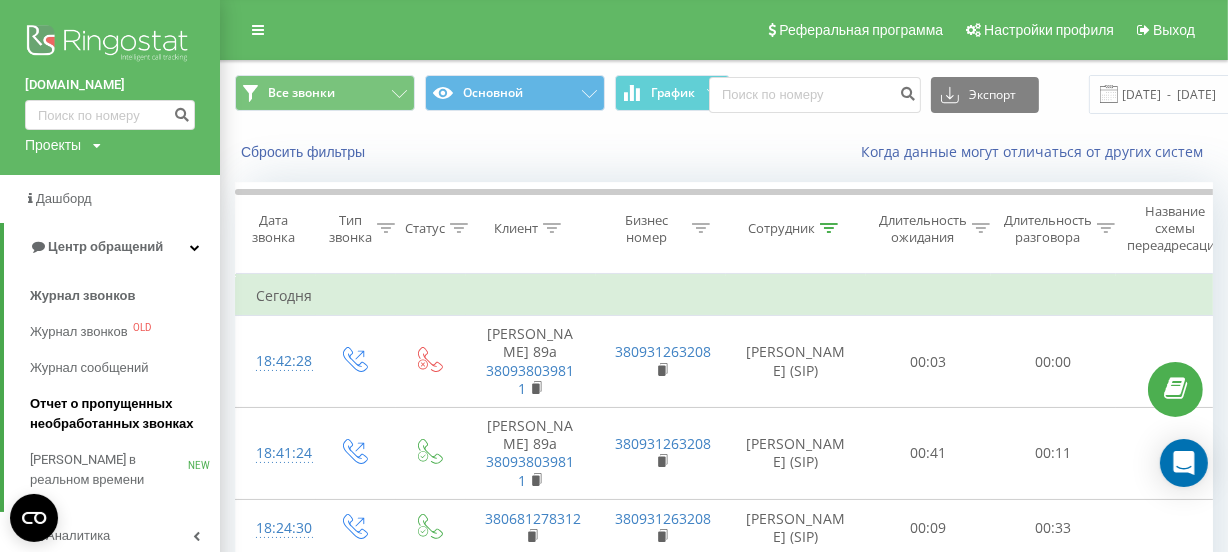 click on "Отчет о пропущенных необработанных звонках" at bounding box center (120, 414) 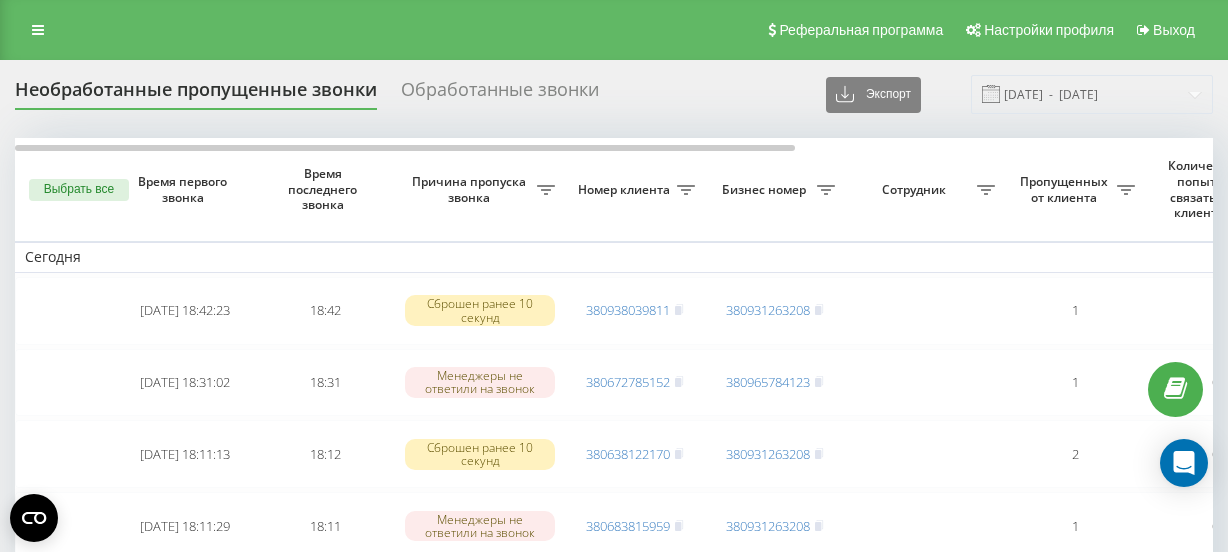 scroll, scrollTop: 0, scrollLeft: 0, axis: both 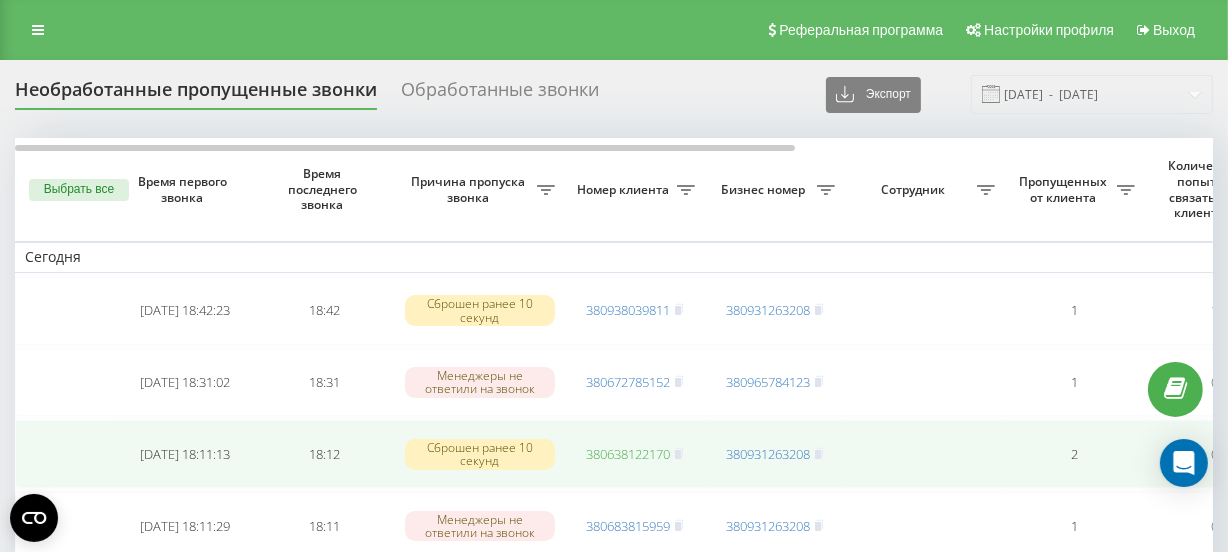 click on "380638122170" at bounding box center (628, 454) 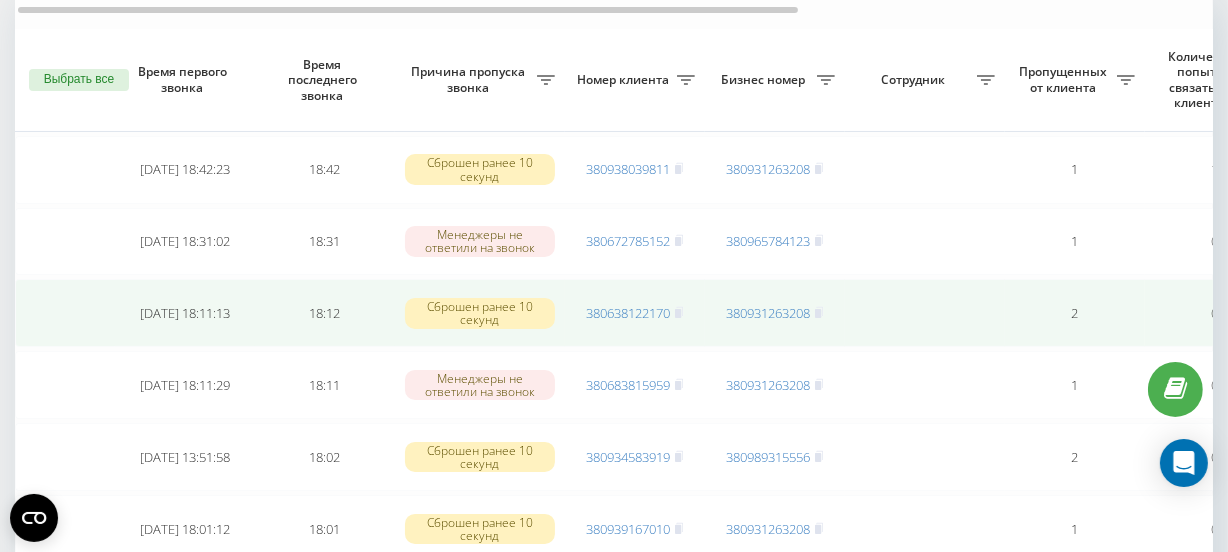 scroll, scrollTop: 181, scrollLeft: 0, axis: vertical 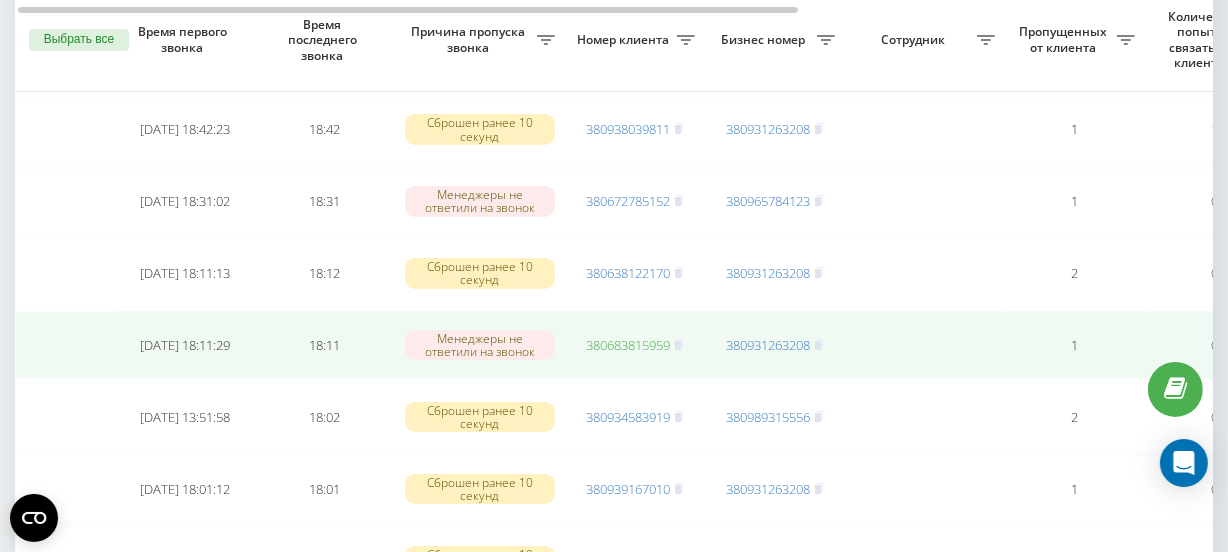 click on "380683815959" at bounding box center (628, 345) 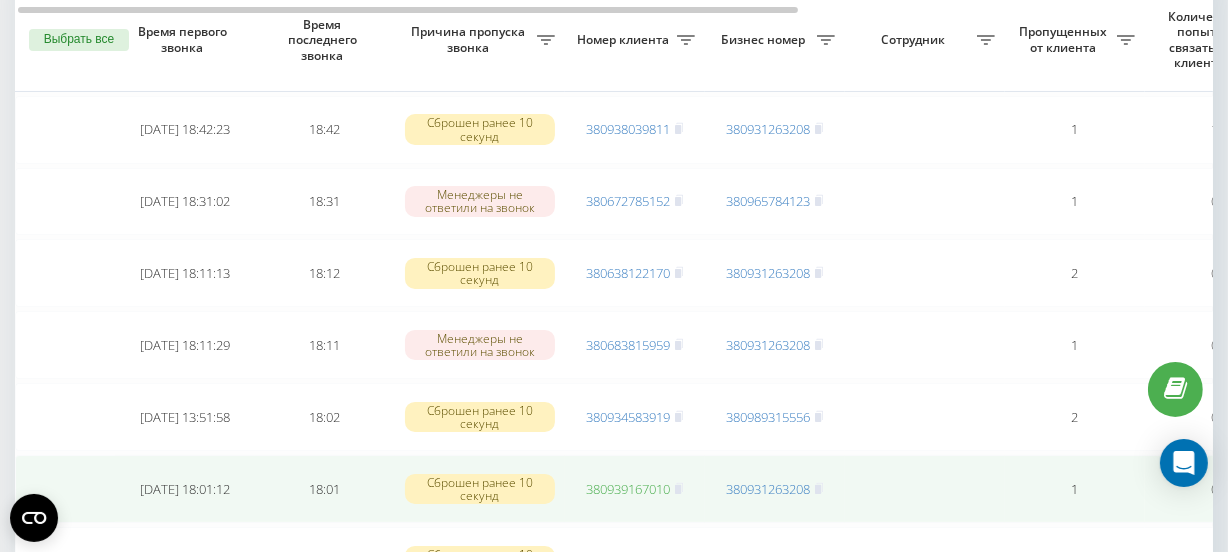 click on "380939167010" at bounding box center (628, 489) 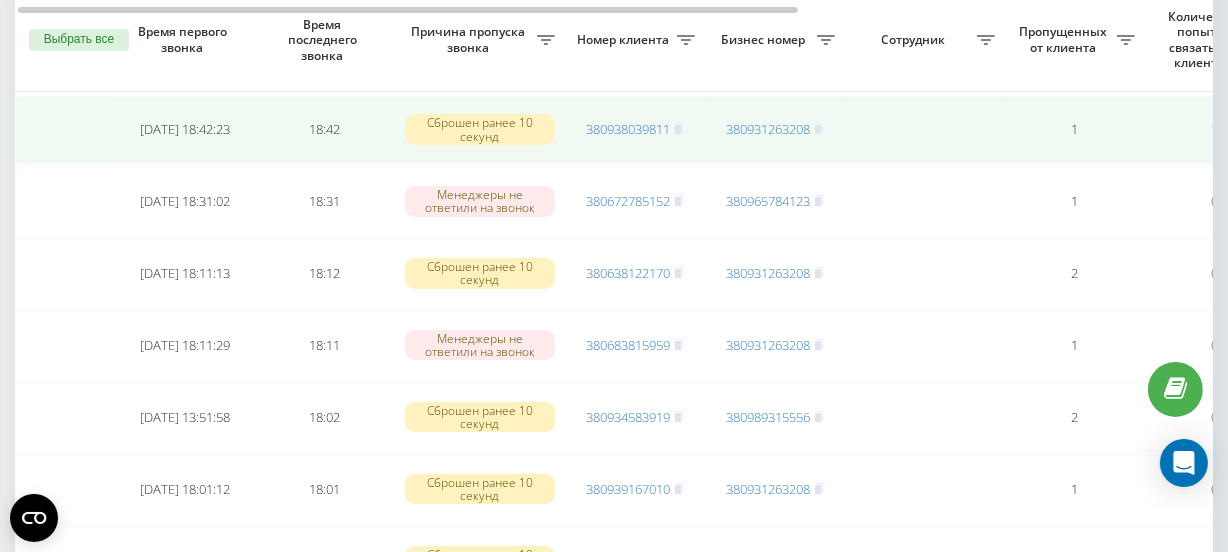 scroll, scrollTop: 0, scrollLeft: 0, axis: both 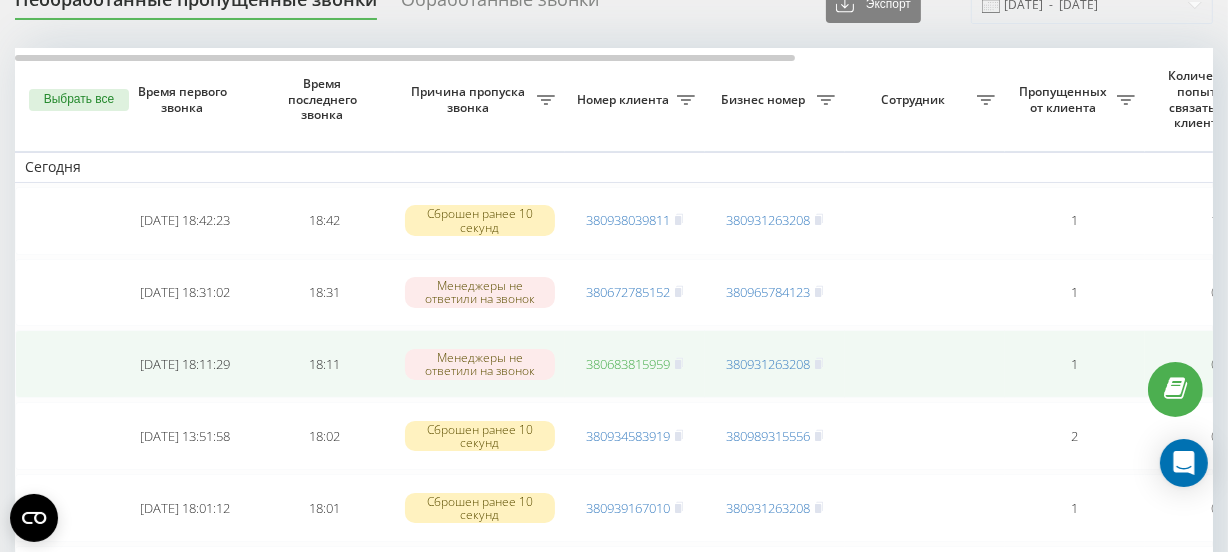 click on "380683815959" at bounding box center (628, 364) 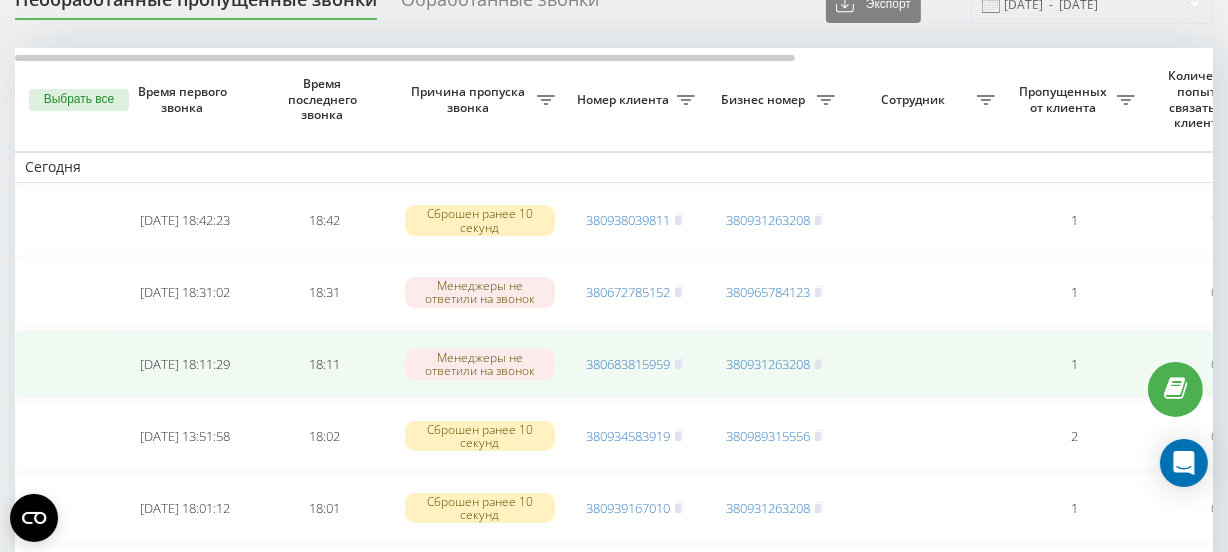 scroll, scrollTop: 0, scrollLeft: 0, axis: both 